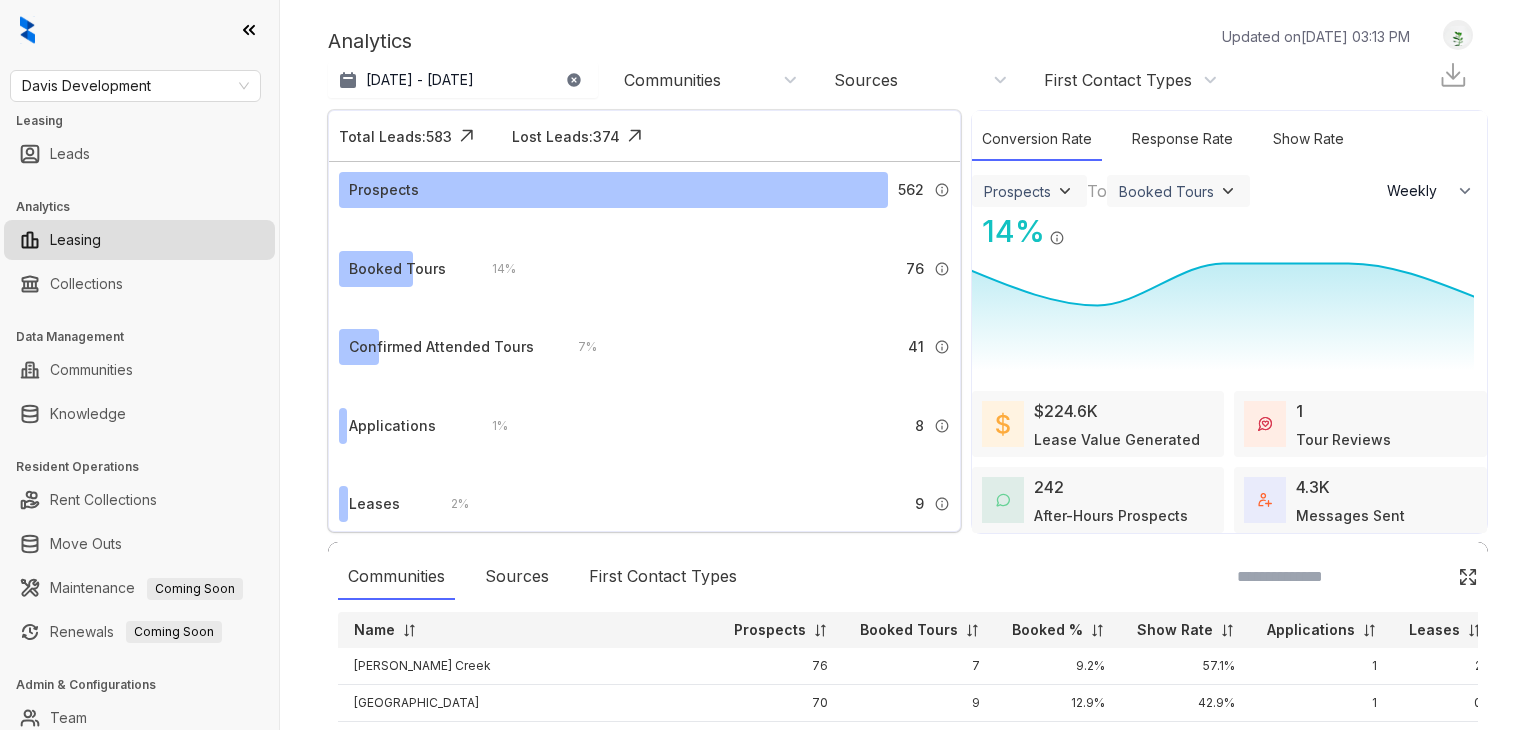 select on "******" 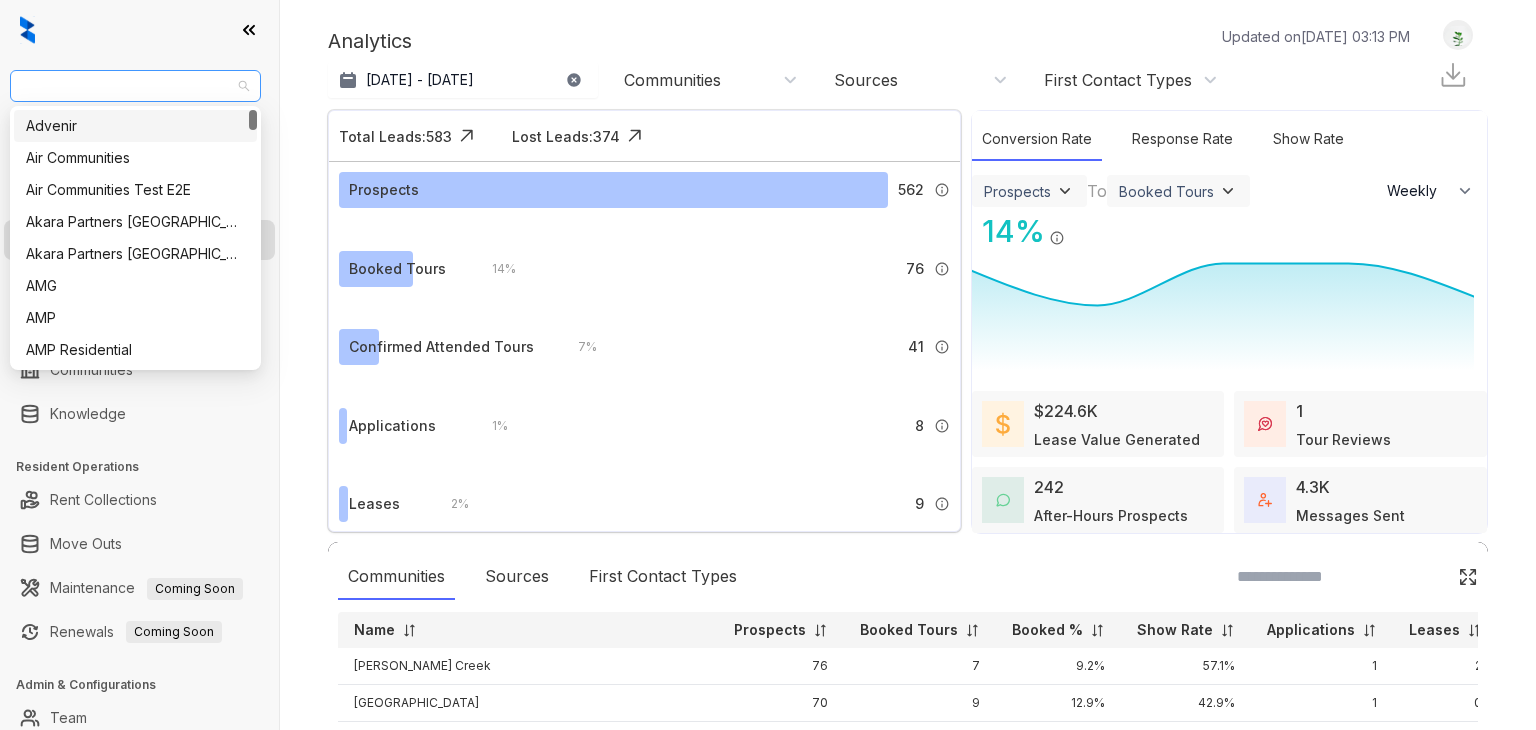 click on "Davis Development" at bounding box center (135, 86) 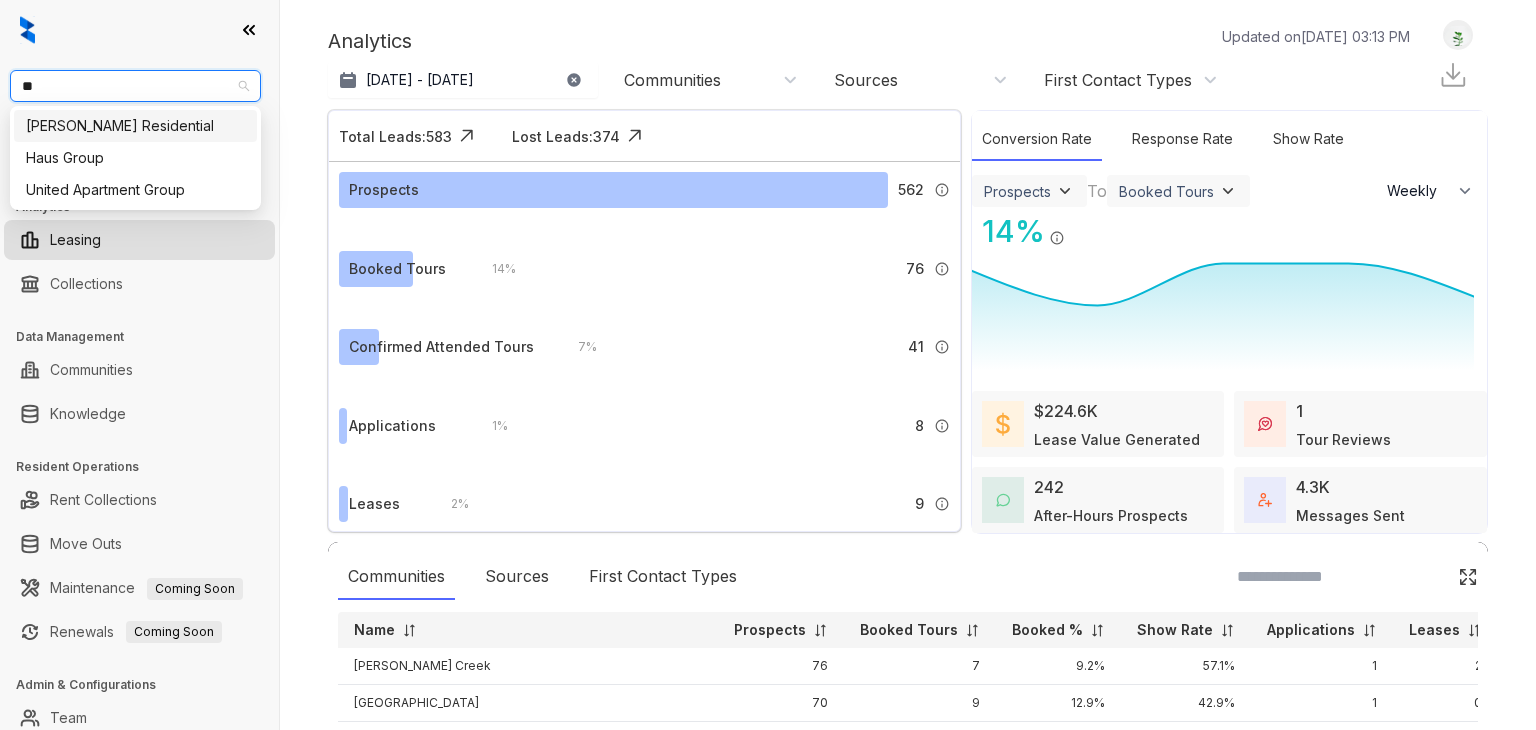 type on "***" 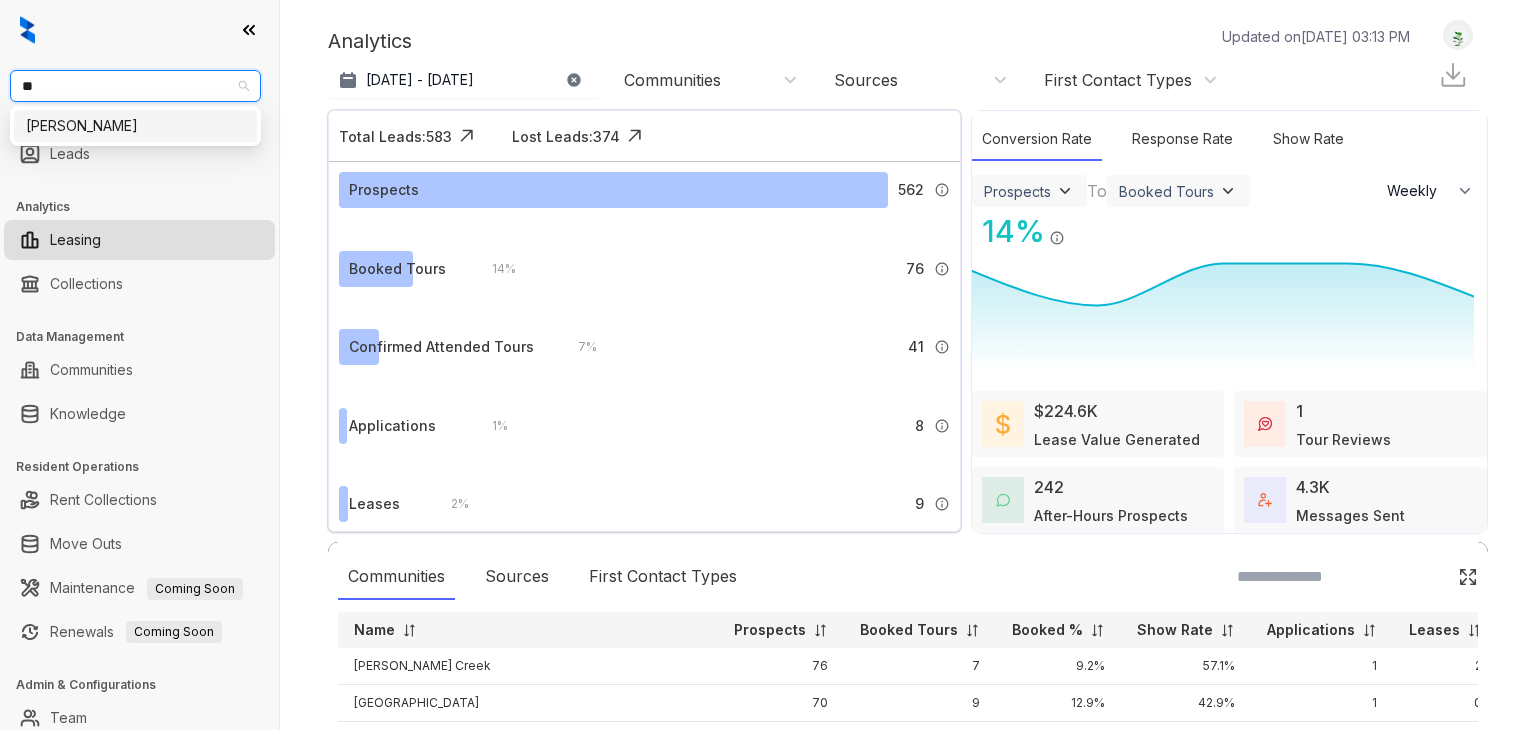 type on "***" 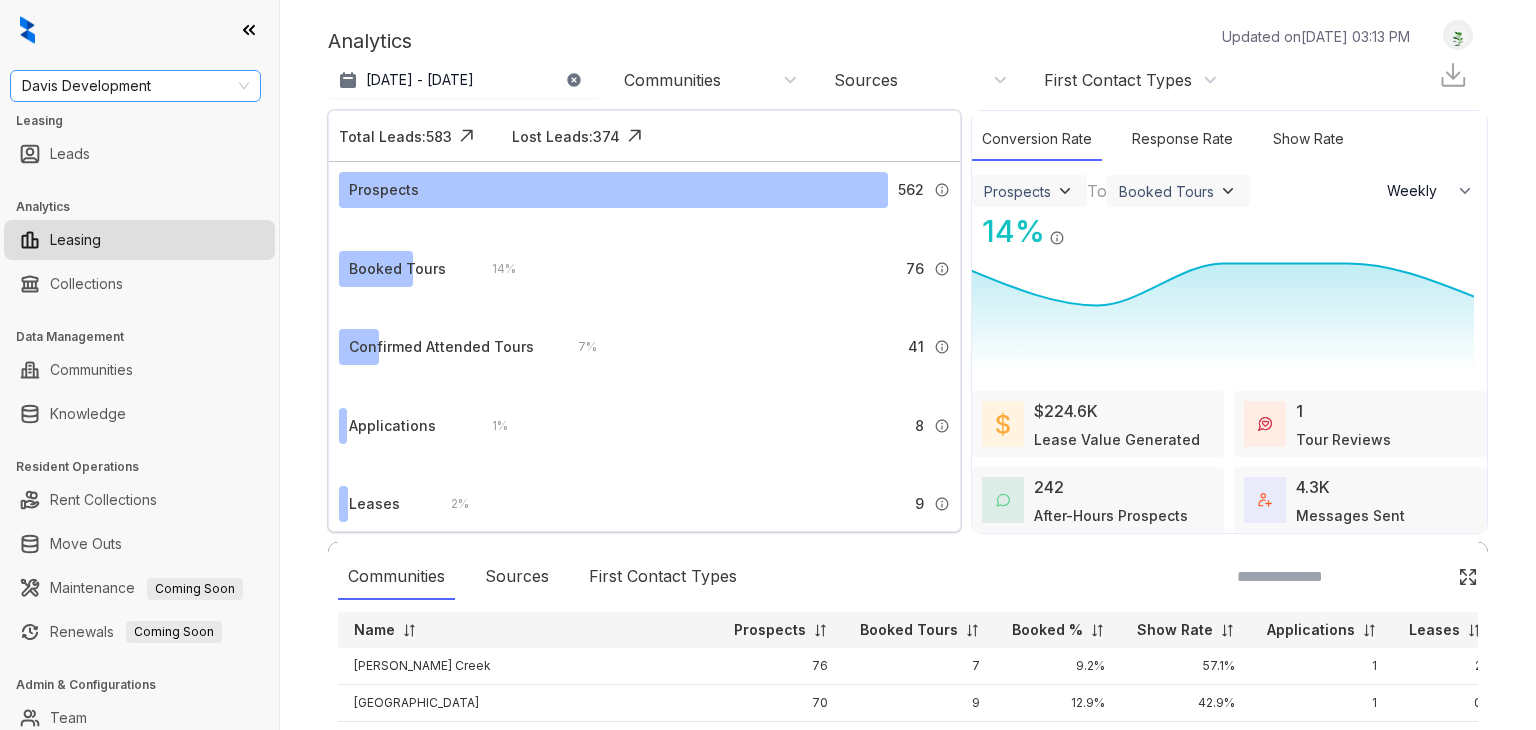 click on "Davis Development" at bounding box center (135, 86) 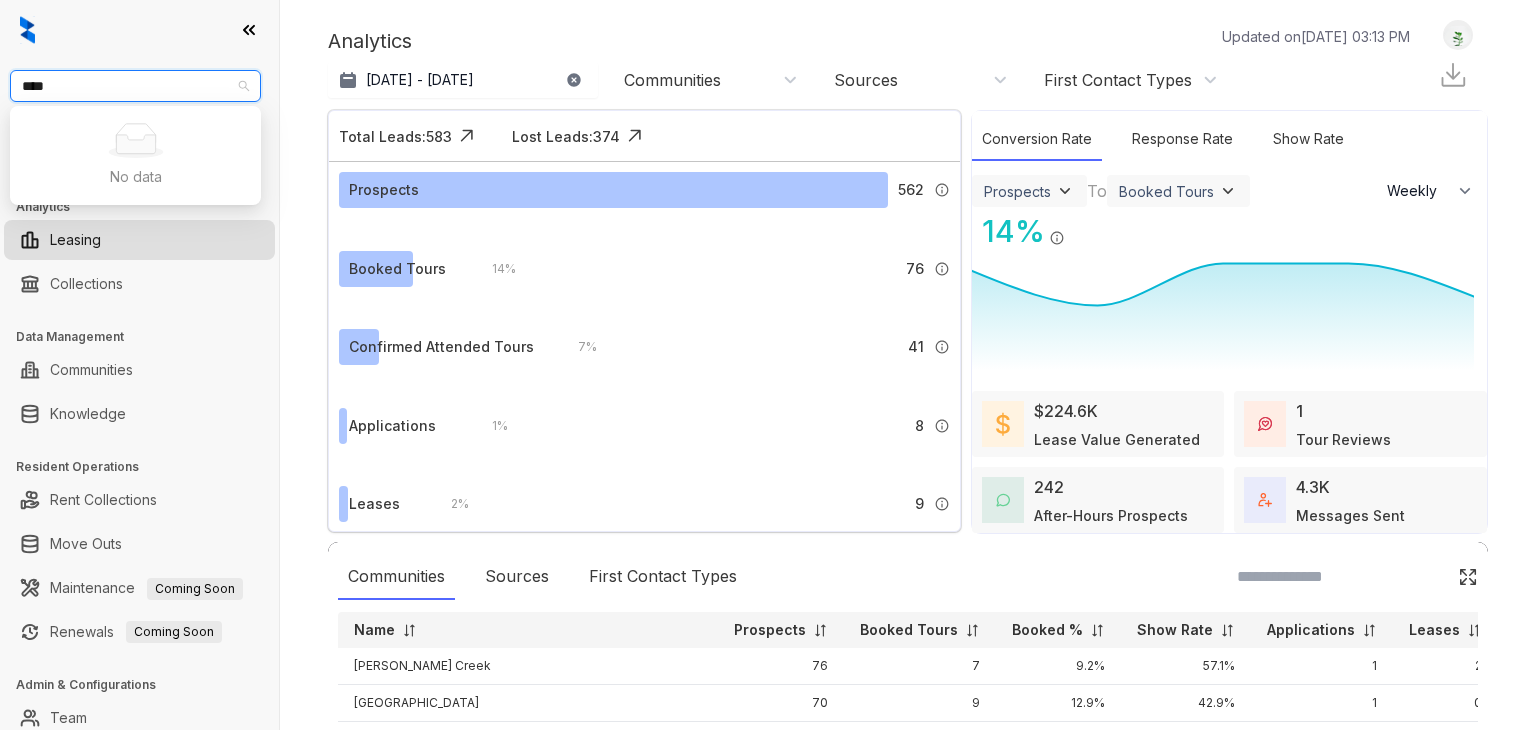 type on "*****" 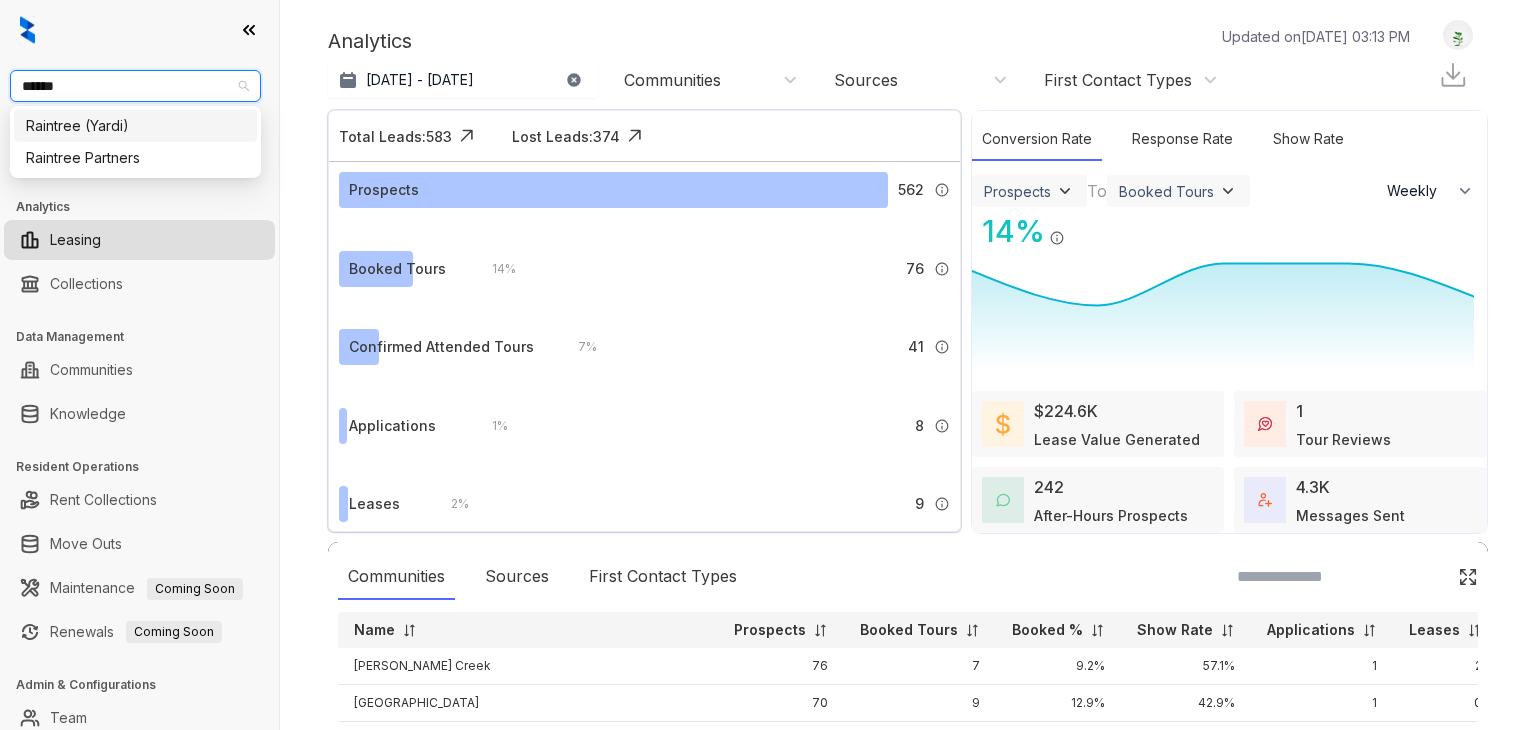 type on "*******" 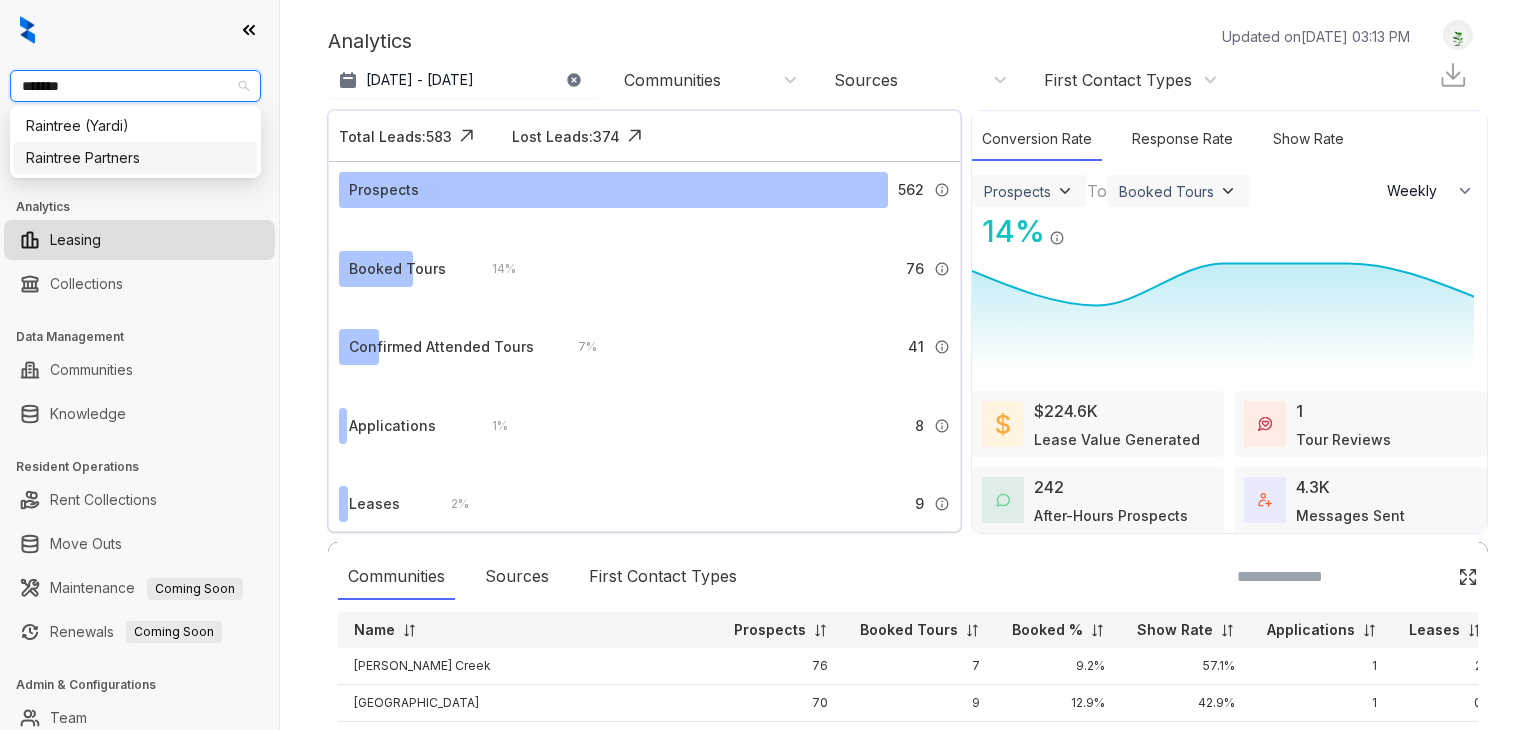type 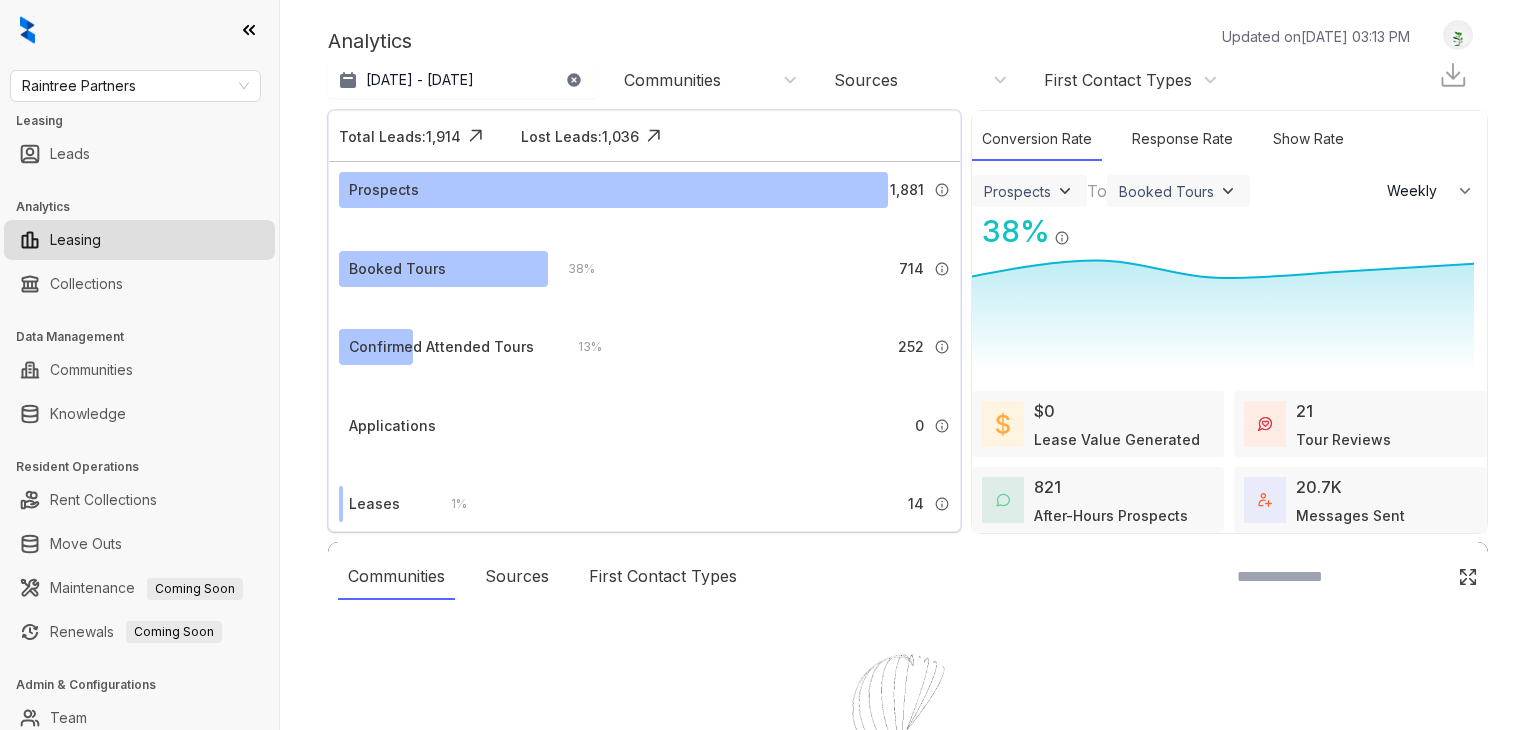 select on "******" 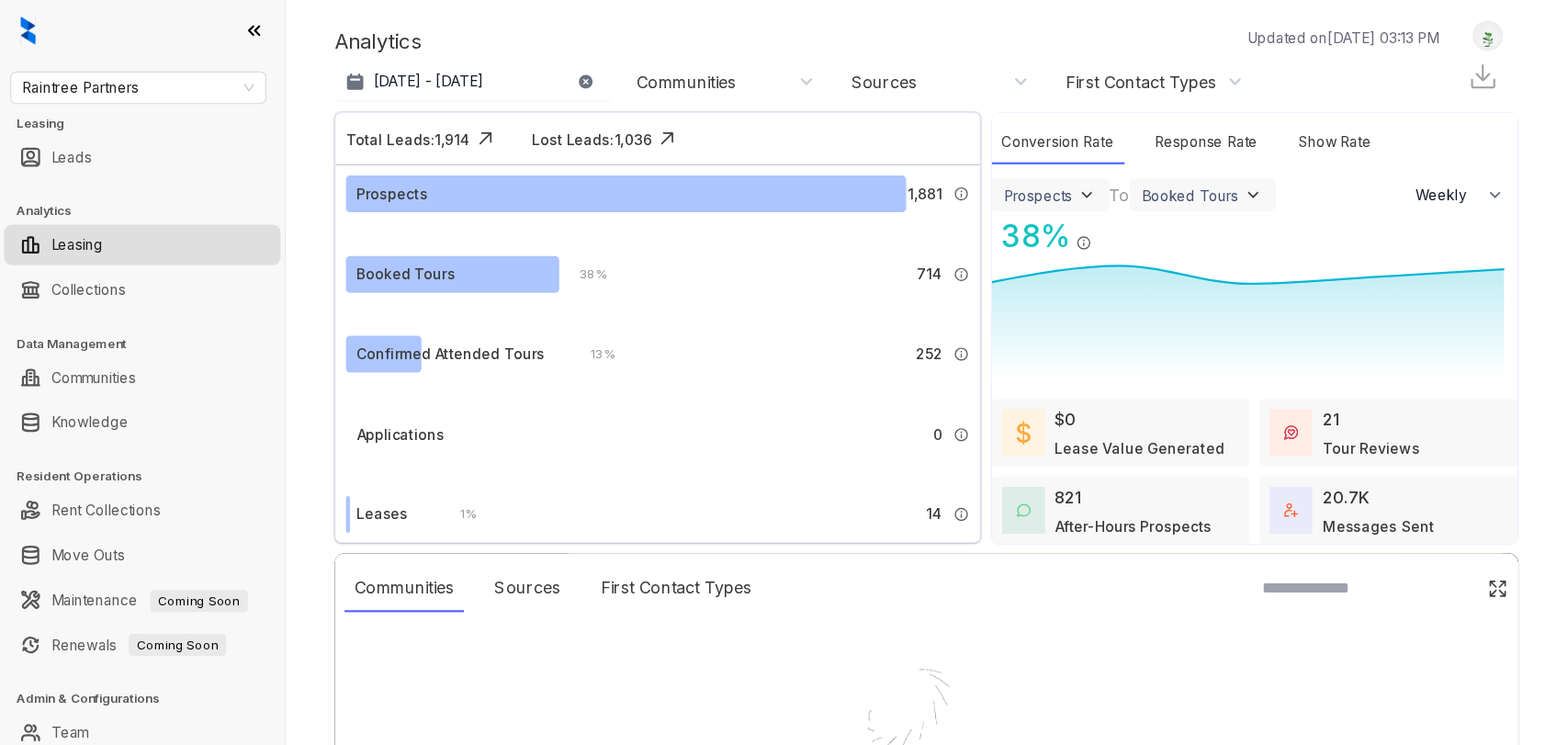 scroll, scrollTop: 0, scrollLeft: 0, axis: both 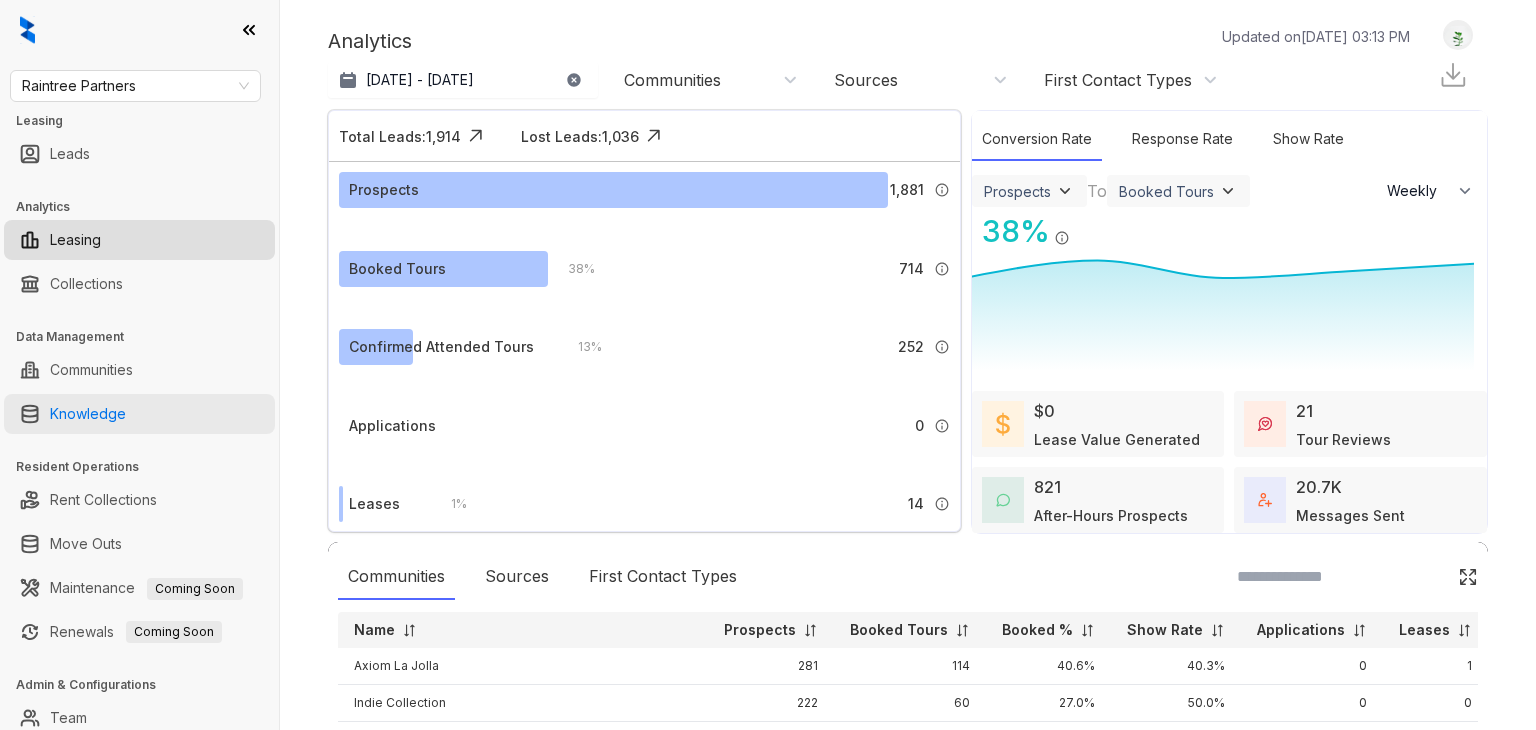 click on "Knowledge" at bounding box center [88, 414] 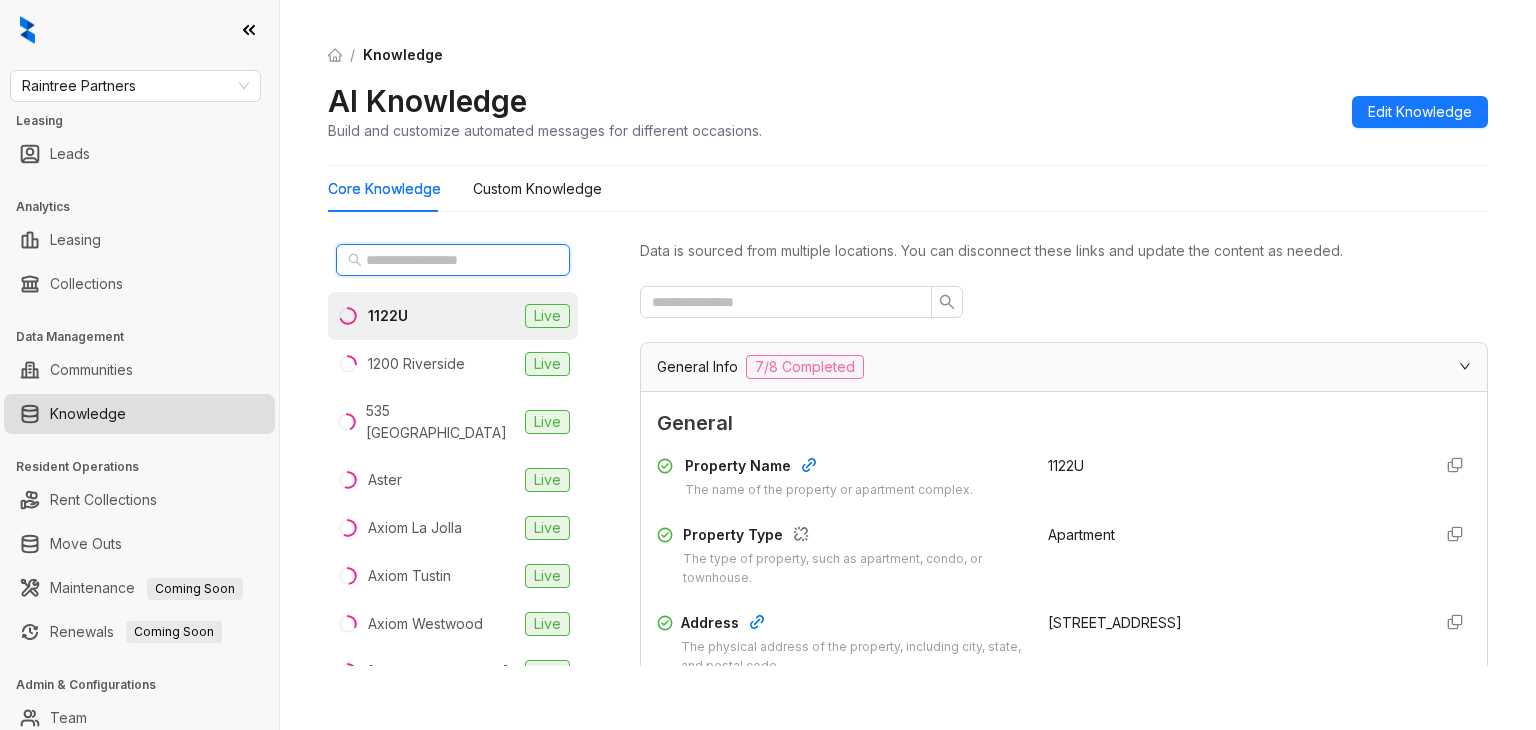 click at bounding box center [454, 260] 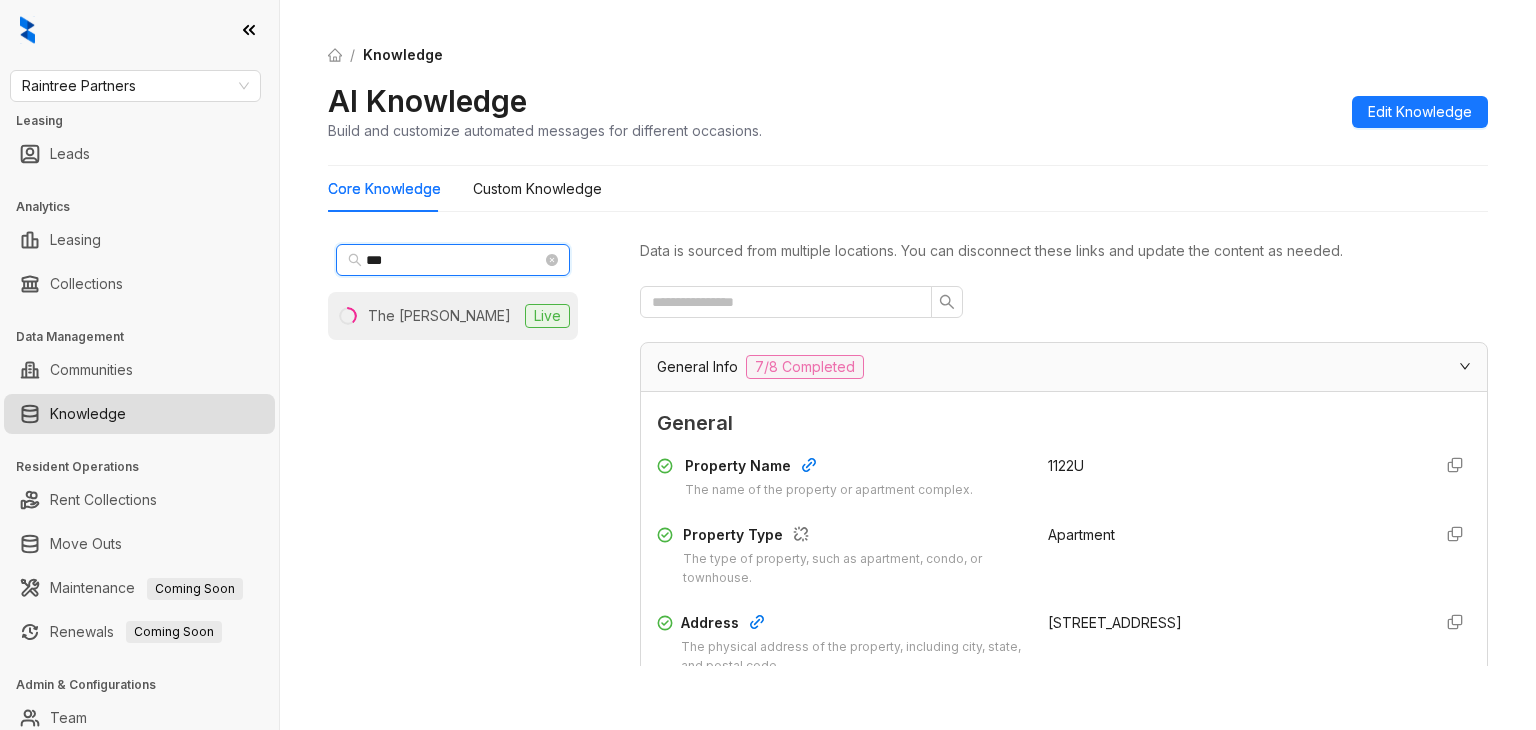 type on "***" 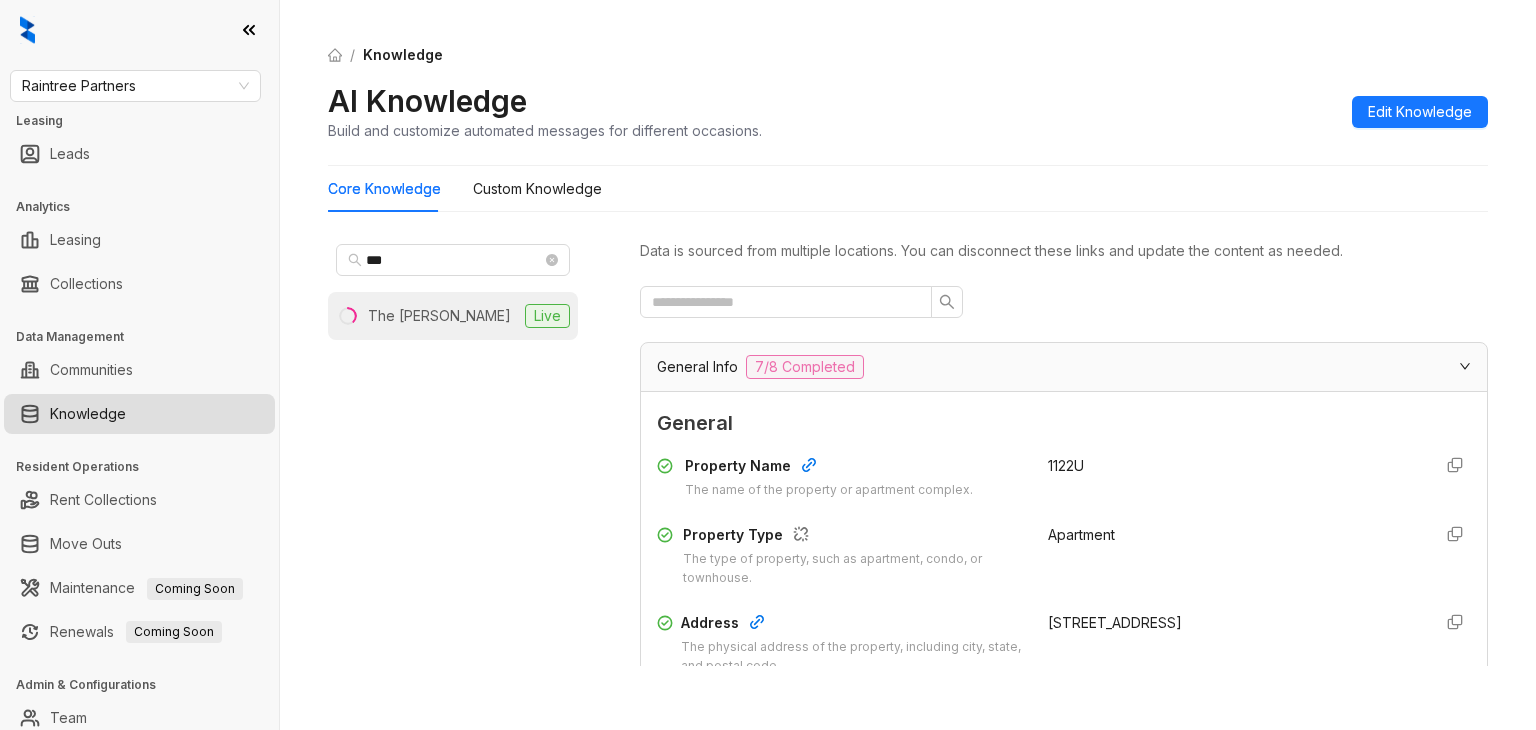 click on "The Wilson" at bounding box center [439, 316] 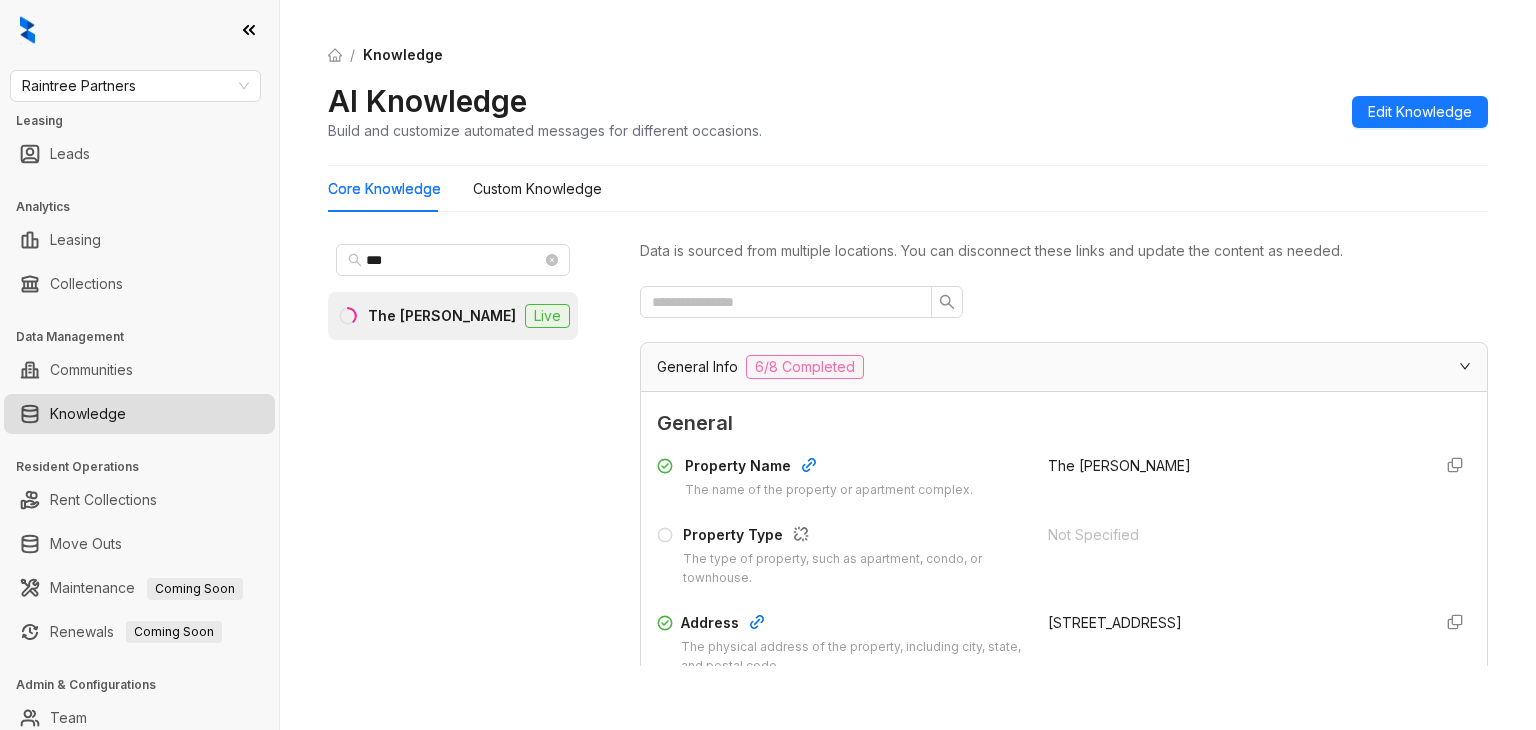 click on "General Info 6/8 Completed" at bounding box center (1064, 367) 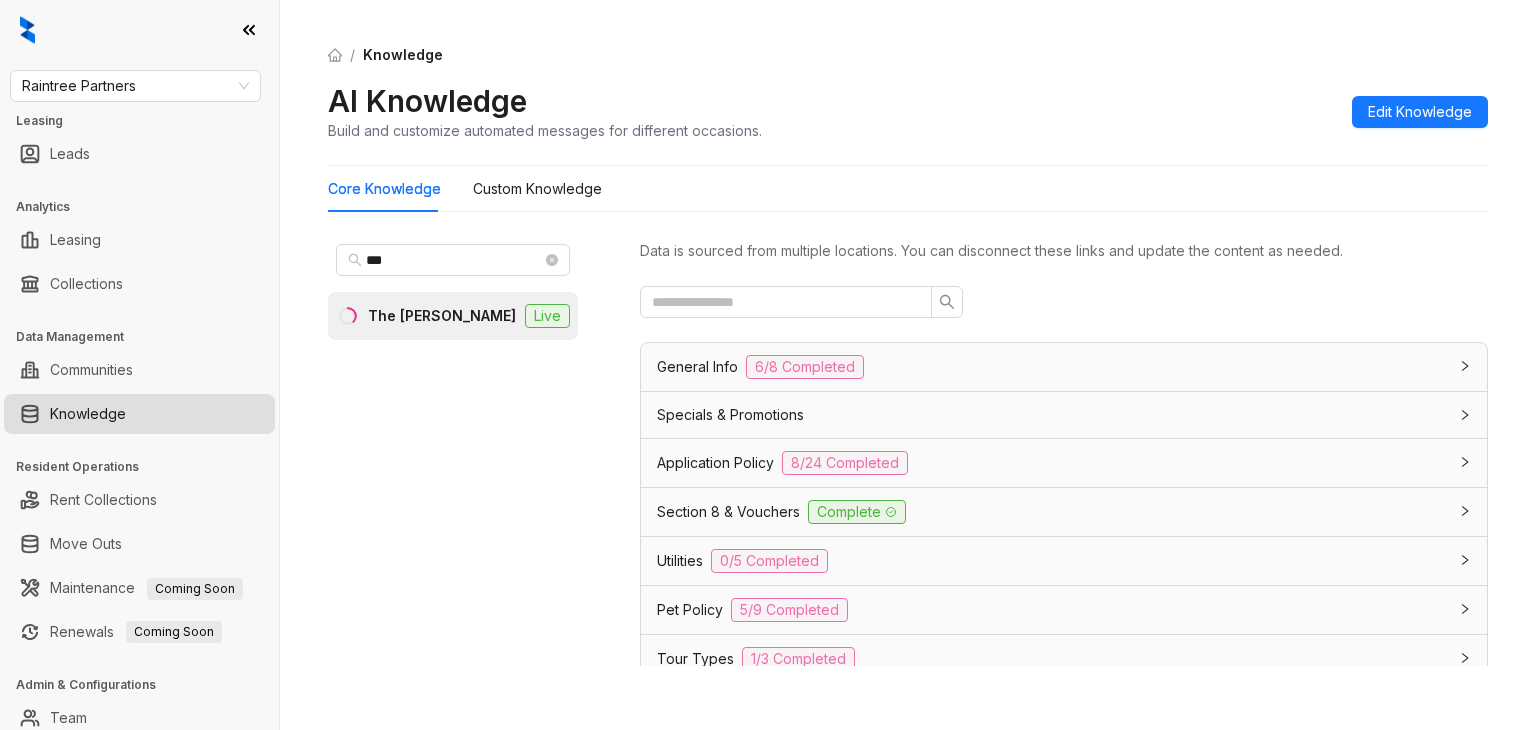 click on "Specials & Promotions" at bounding box center [730, 415] 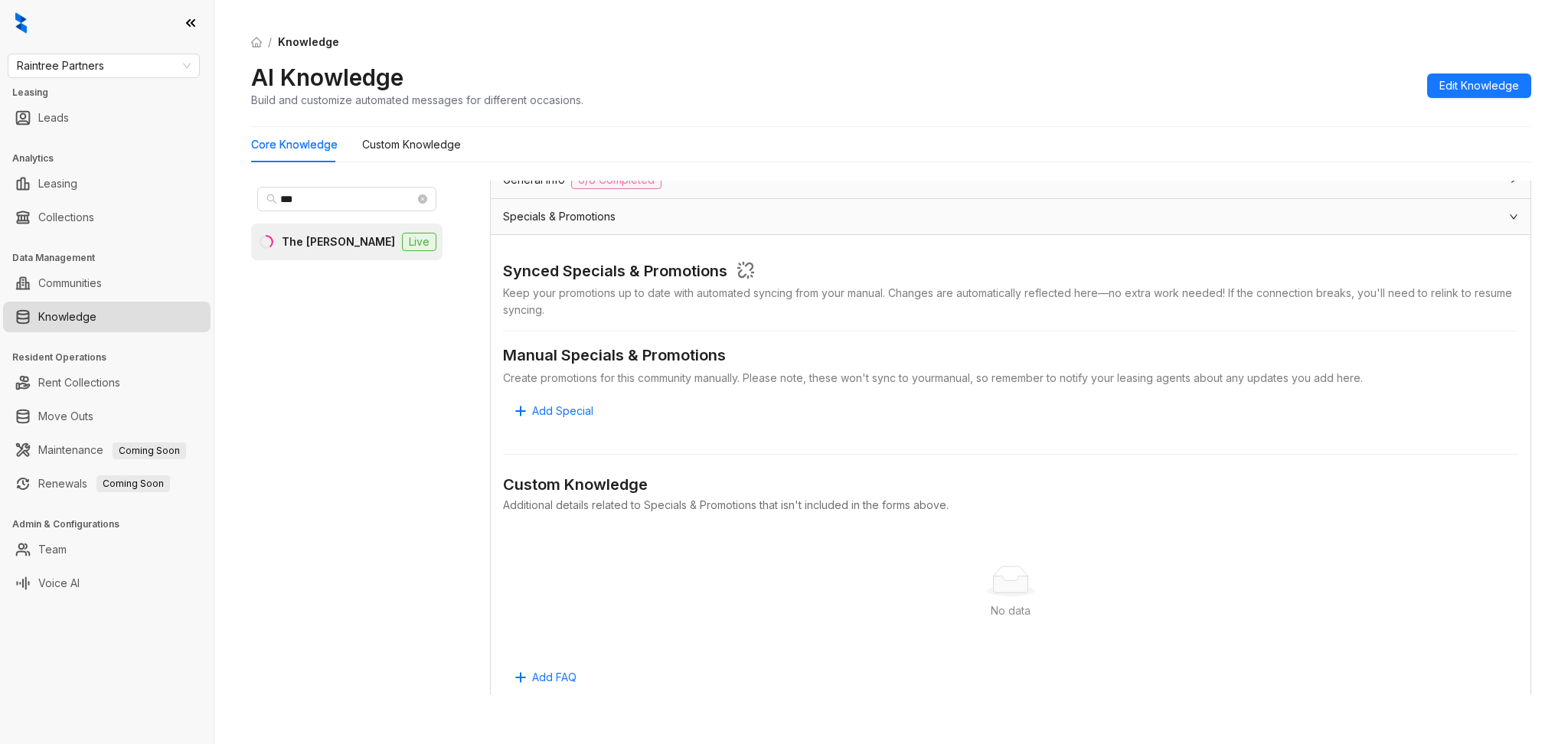 scroll, scrollTop: 67, scrollLeft: 0, axis: vertical 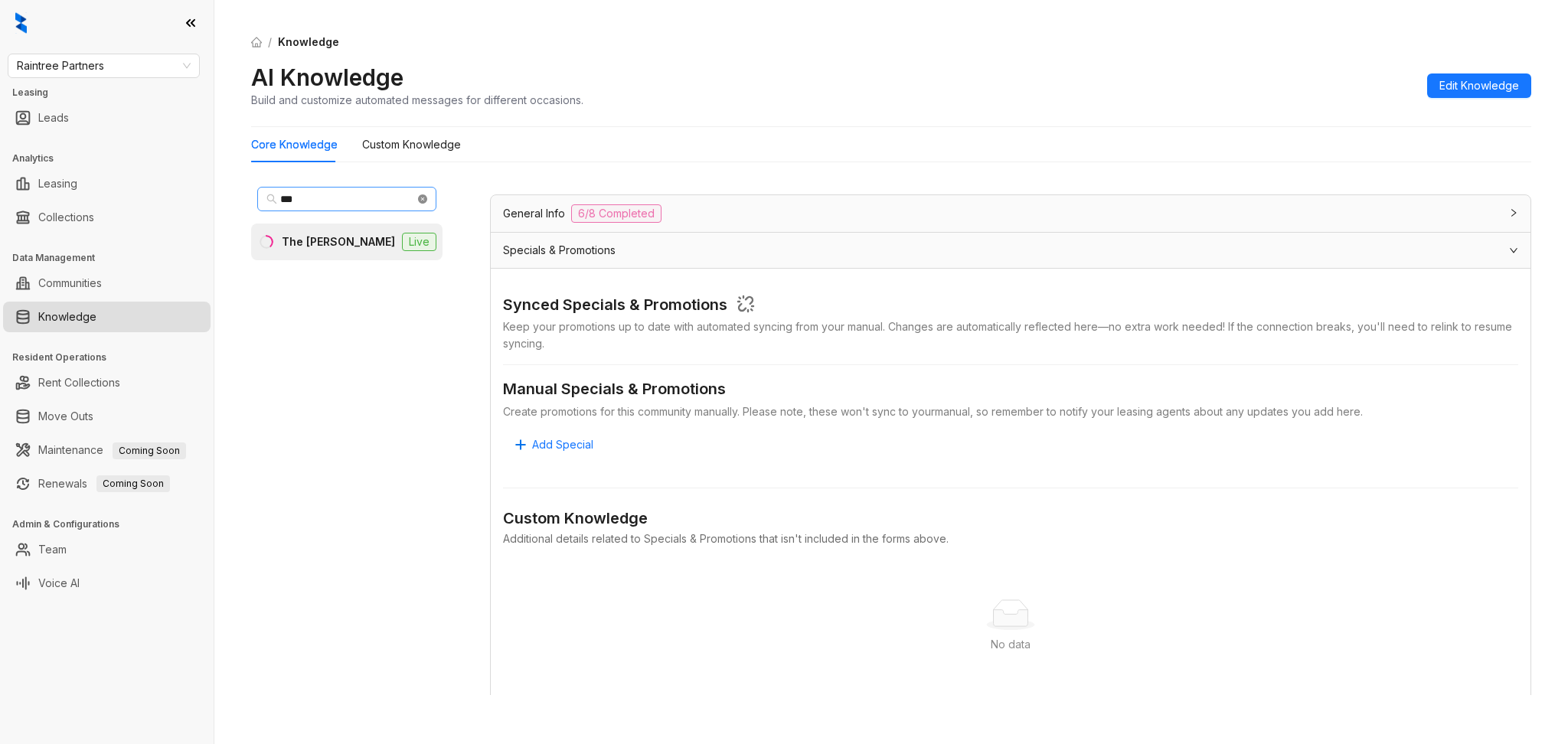 click 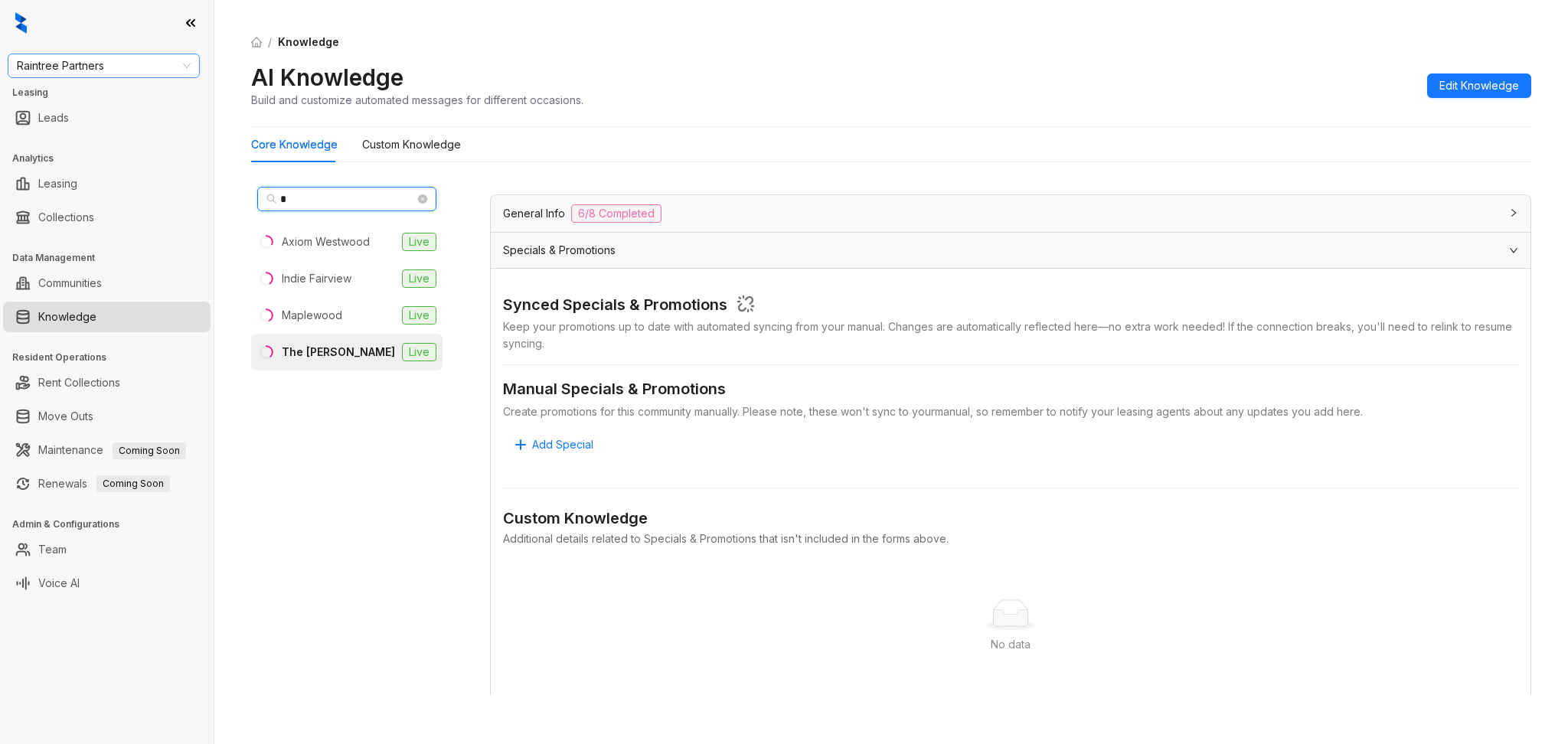 type on "*" 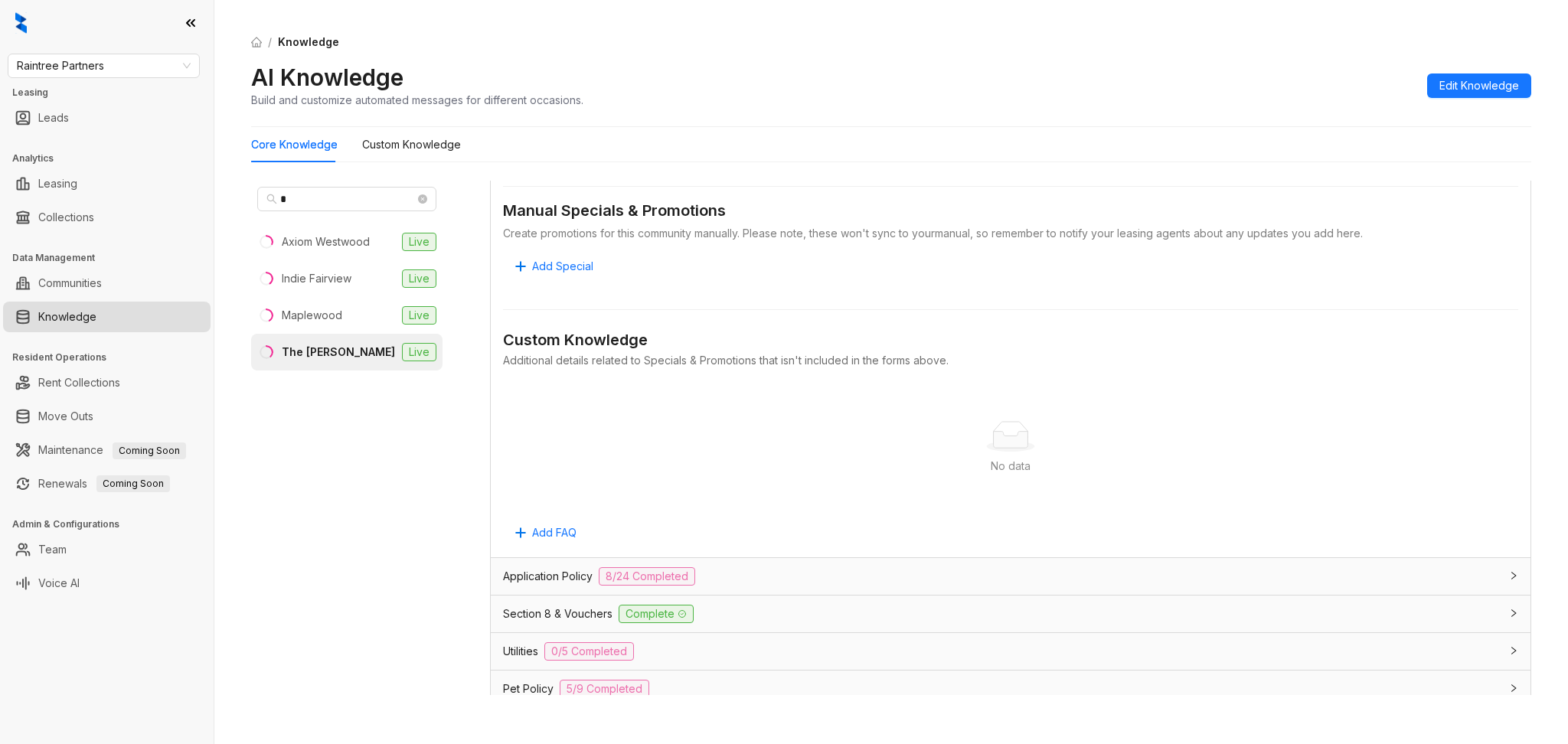 scroll, scrollTop: 0, scrollLeft: 0, axis: both 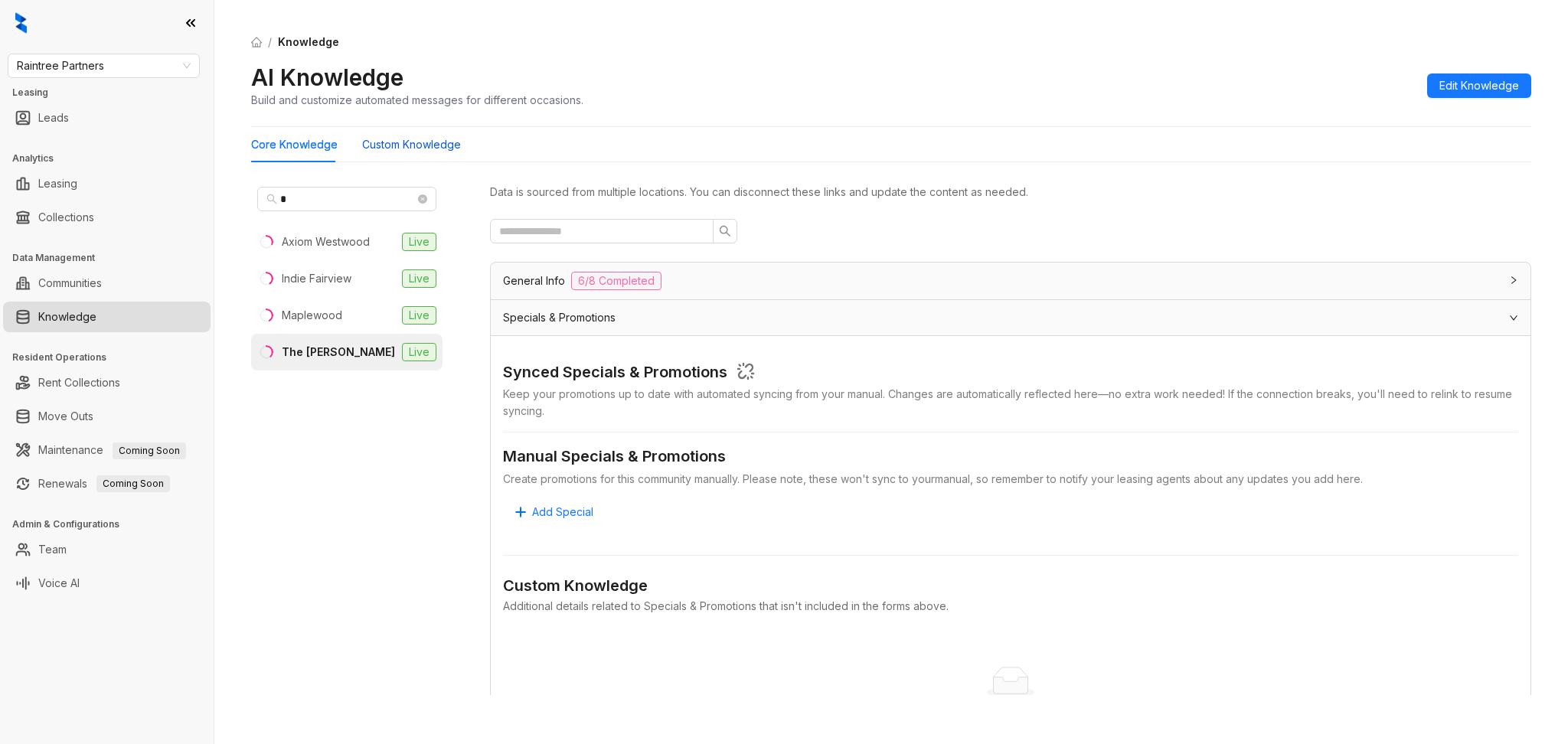 click on "Custom Knowledge" at bounding box center (411, 145) 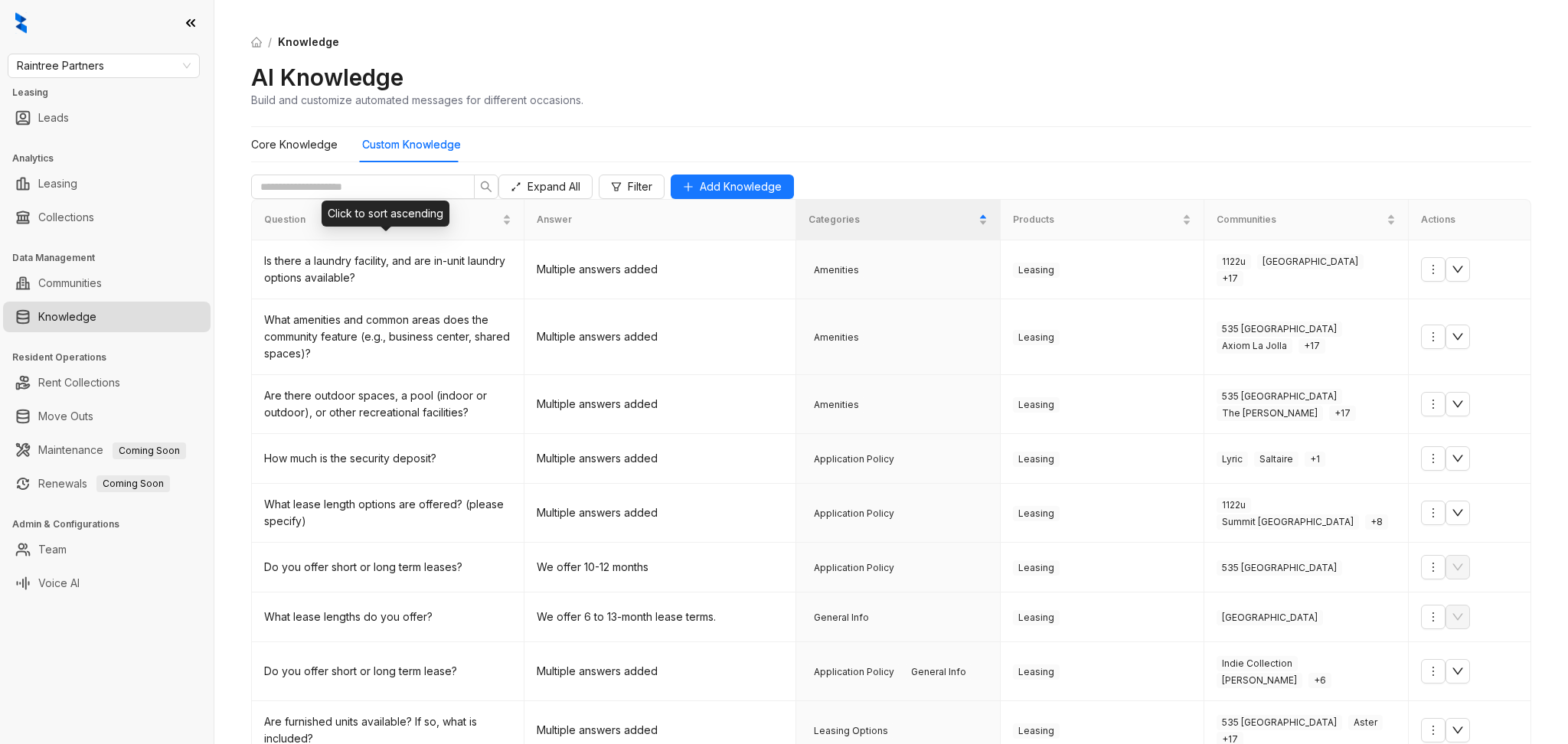 click on "Click to sort ascending" at bounding box center (385, 214) 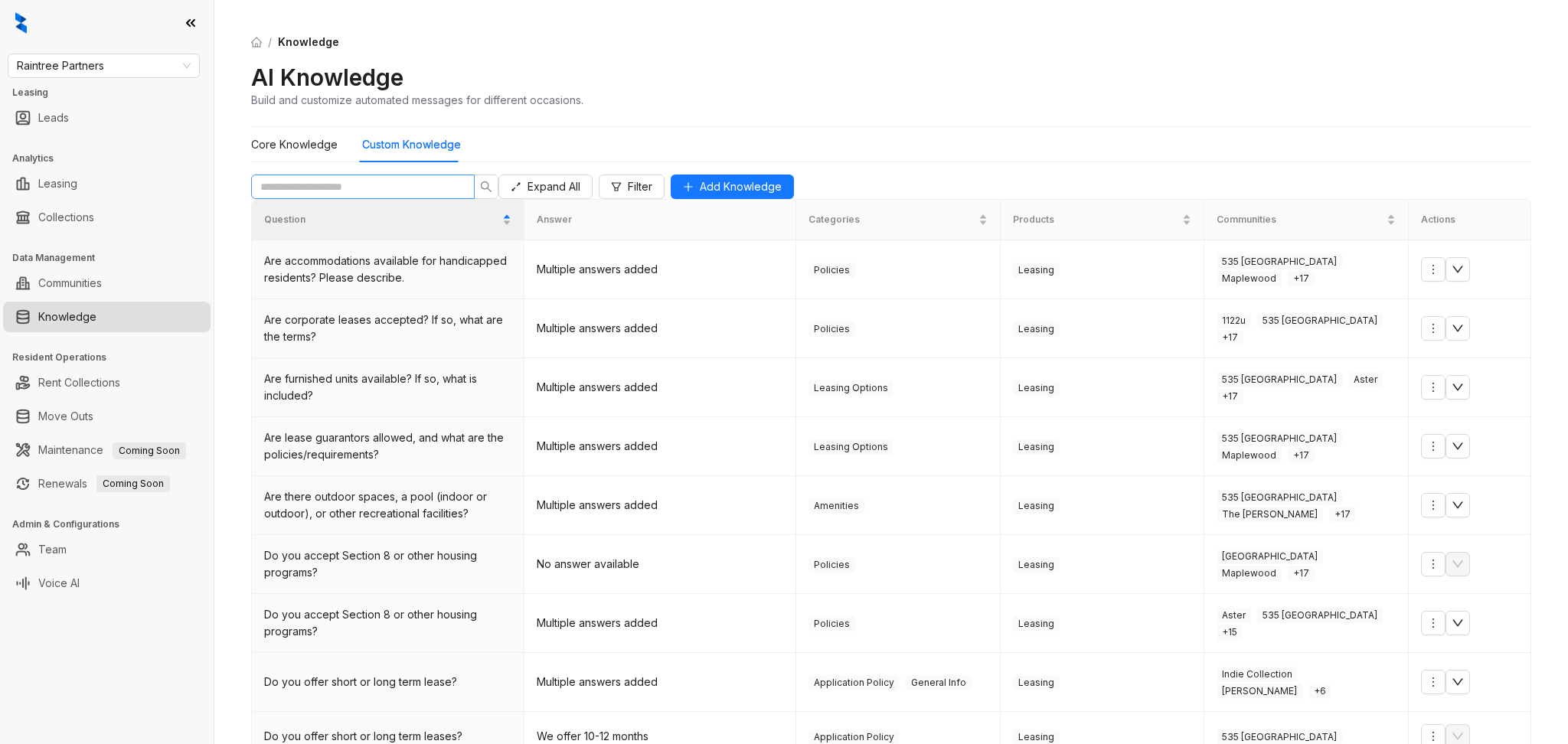 click at bounding box center (363, 187) 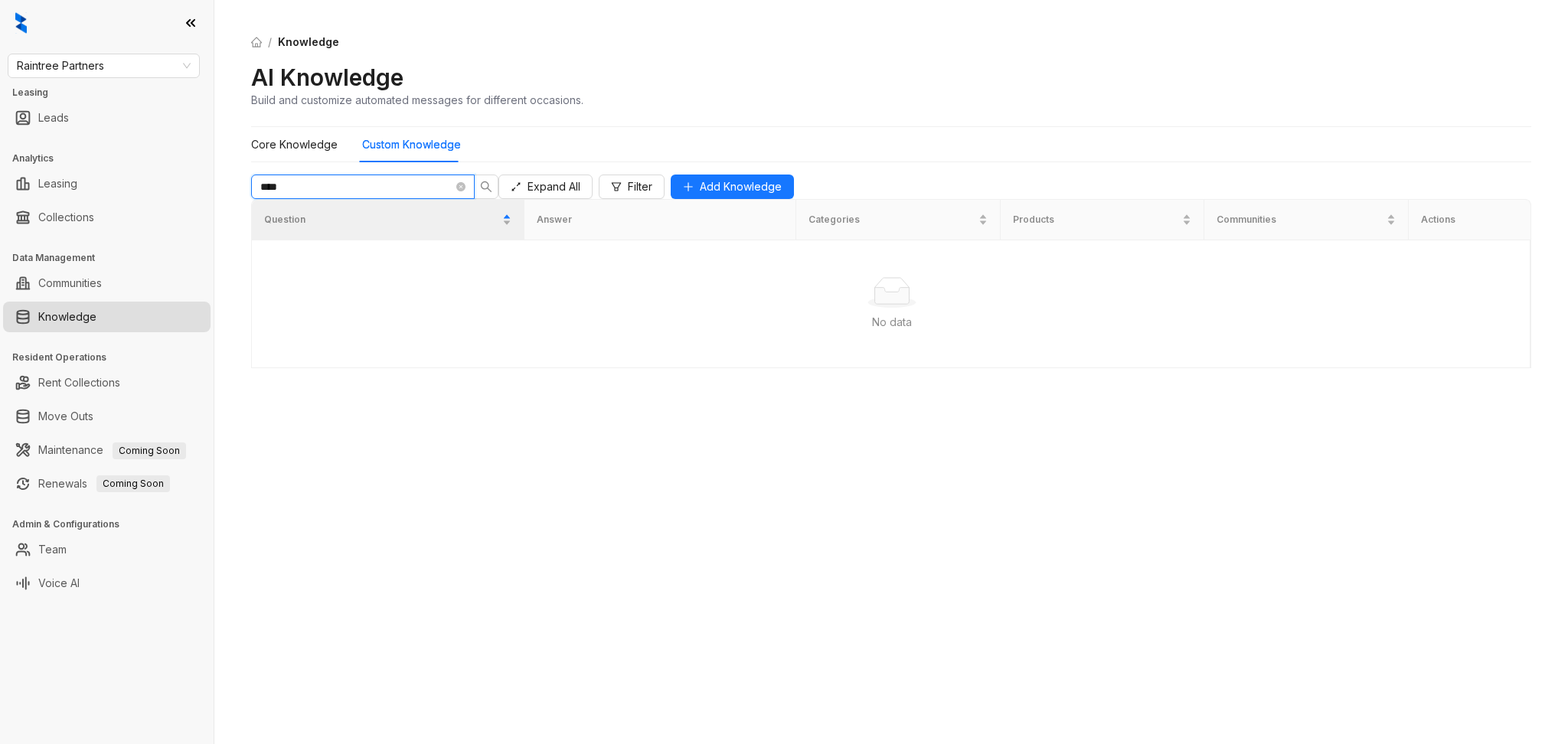 type on "****" 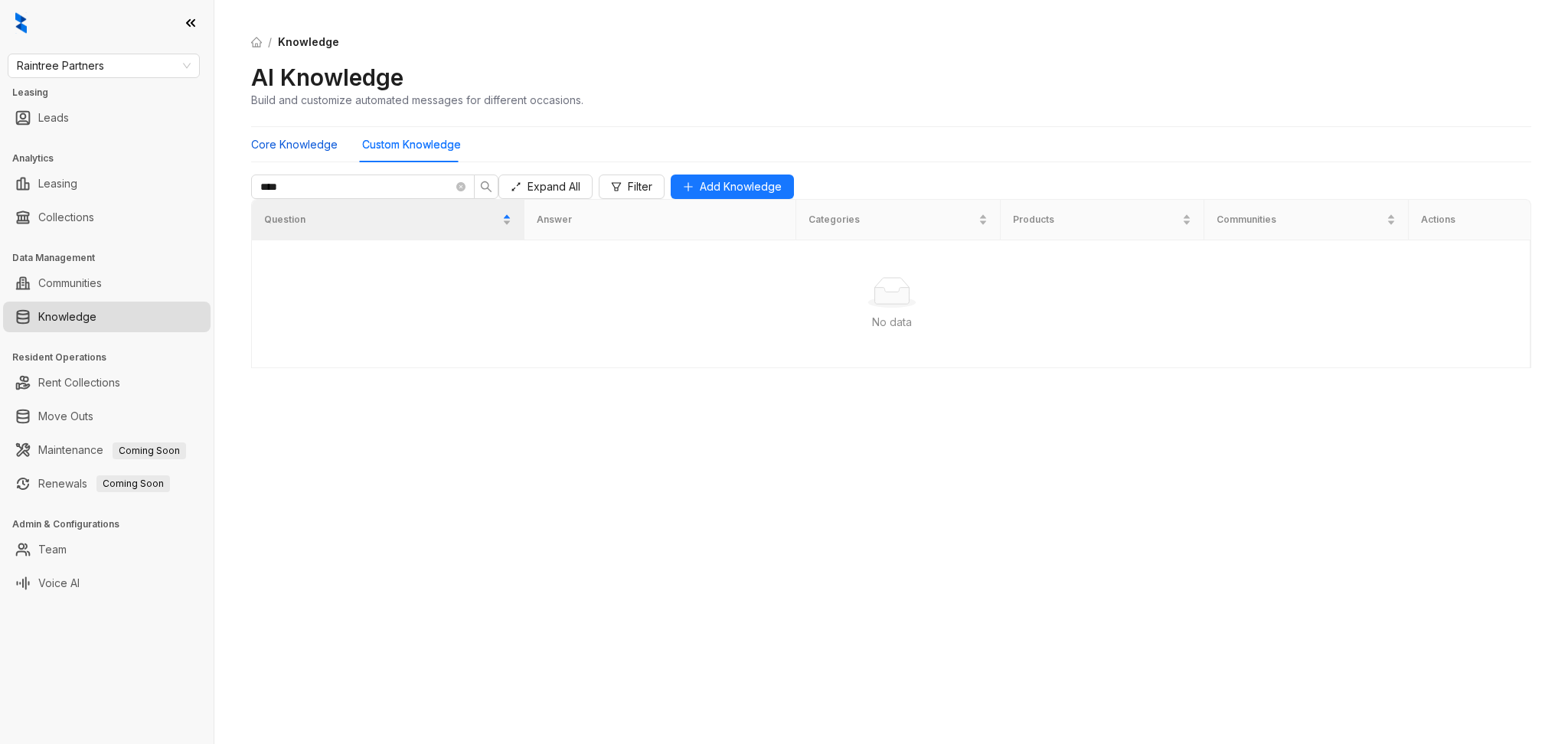 click on "Core Knowledge" at bounding box center (294, 145) 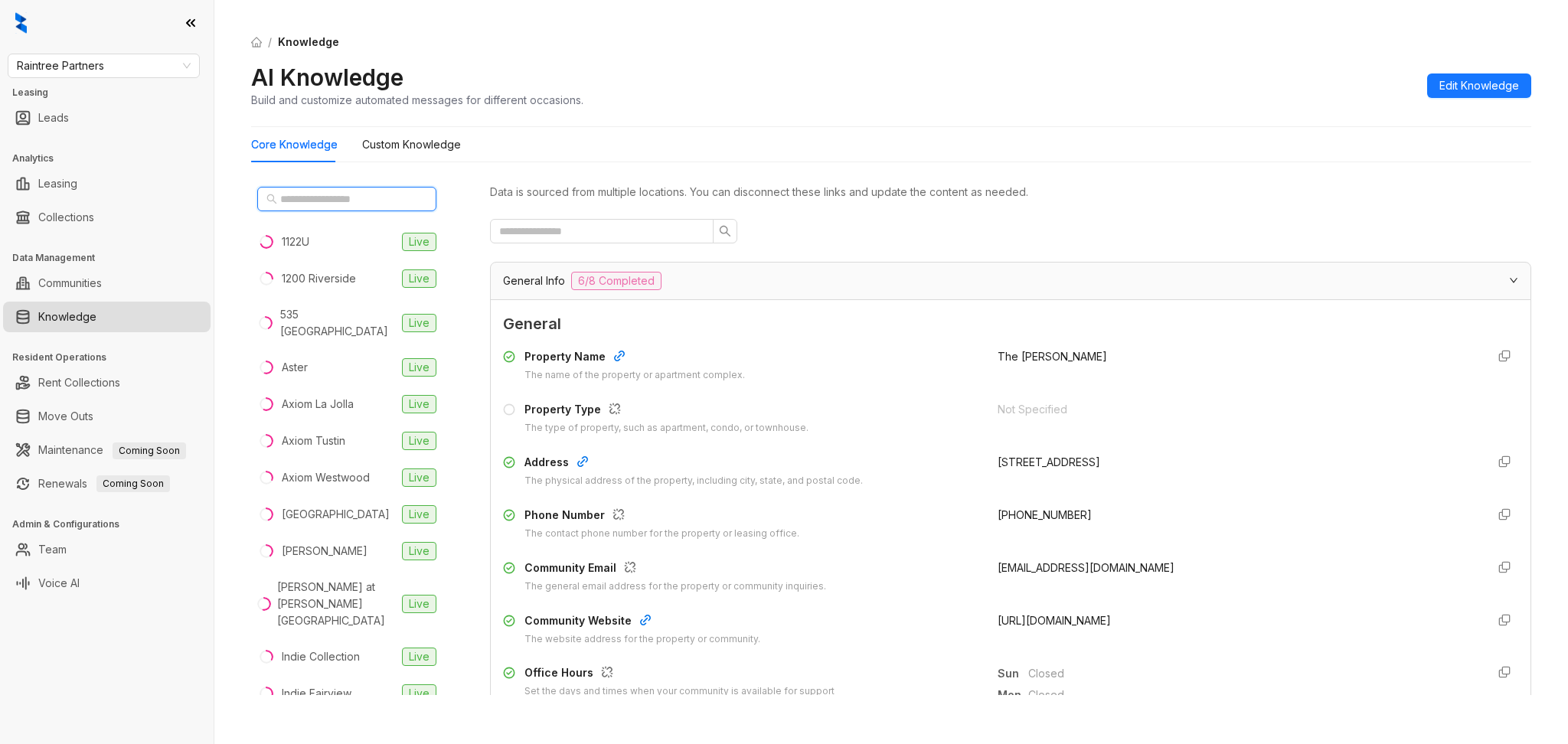 click at bounding box center [348, 199] 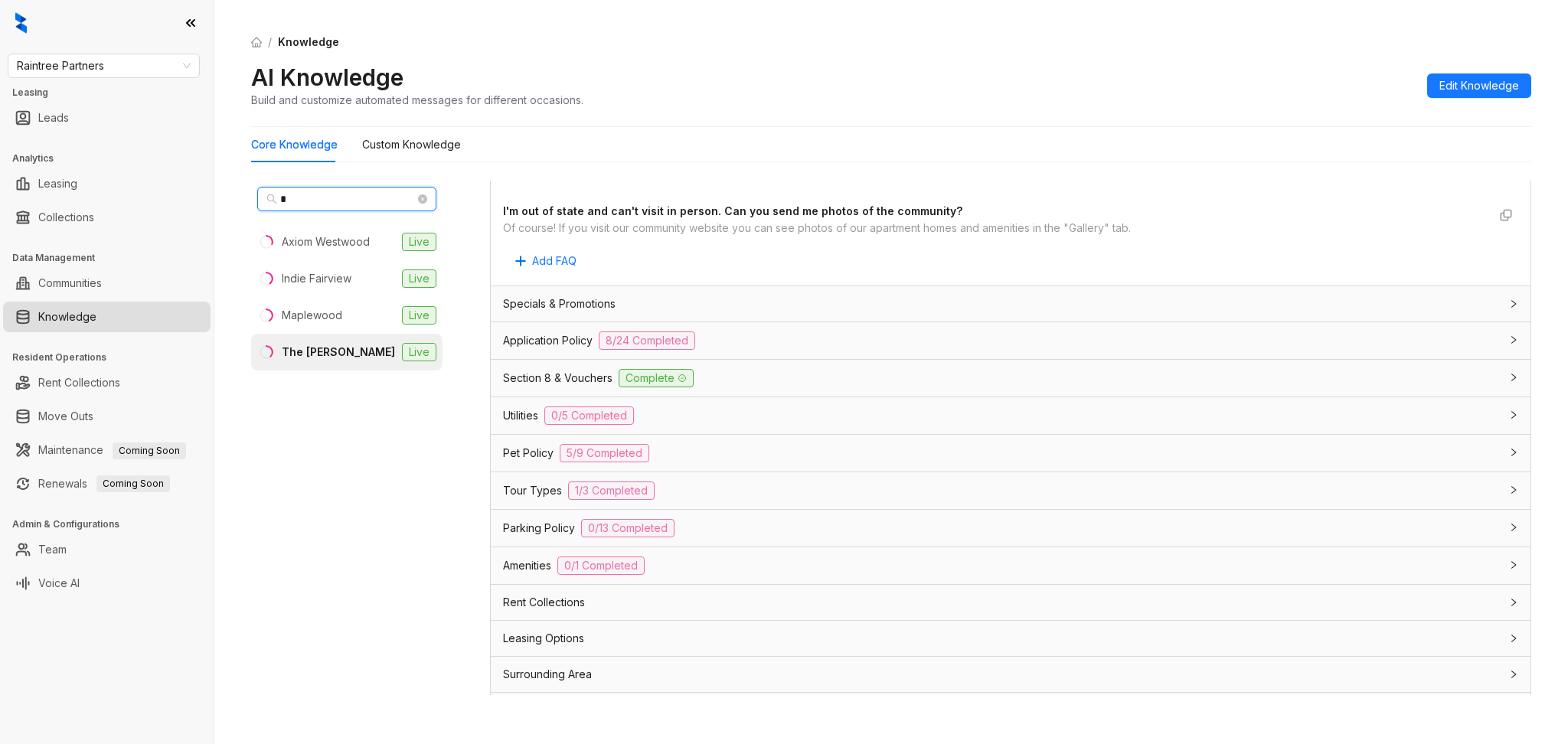 scroll, scrollTop: 804, scrollLeft: 0, axis: vertical 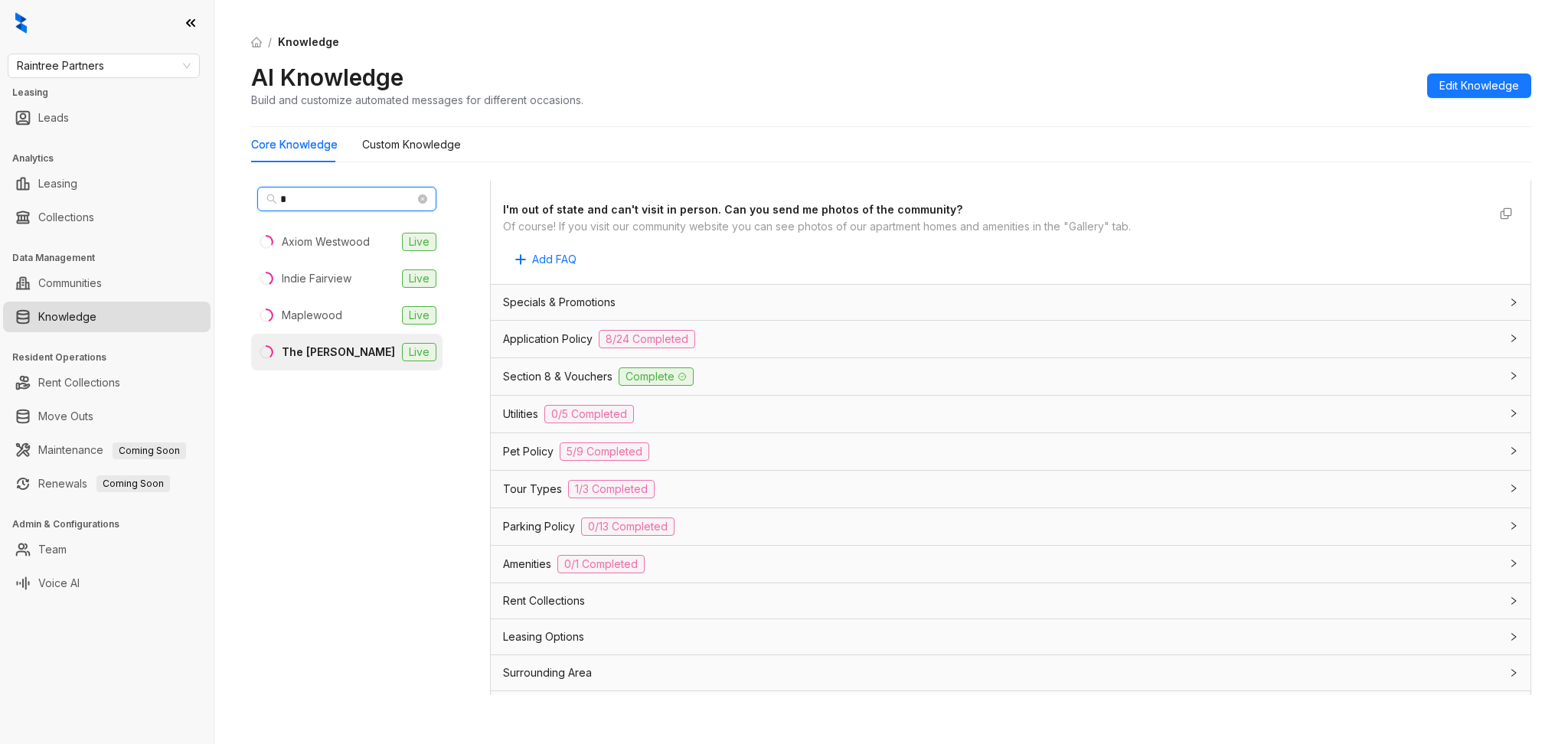 type on "*" 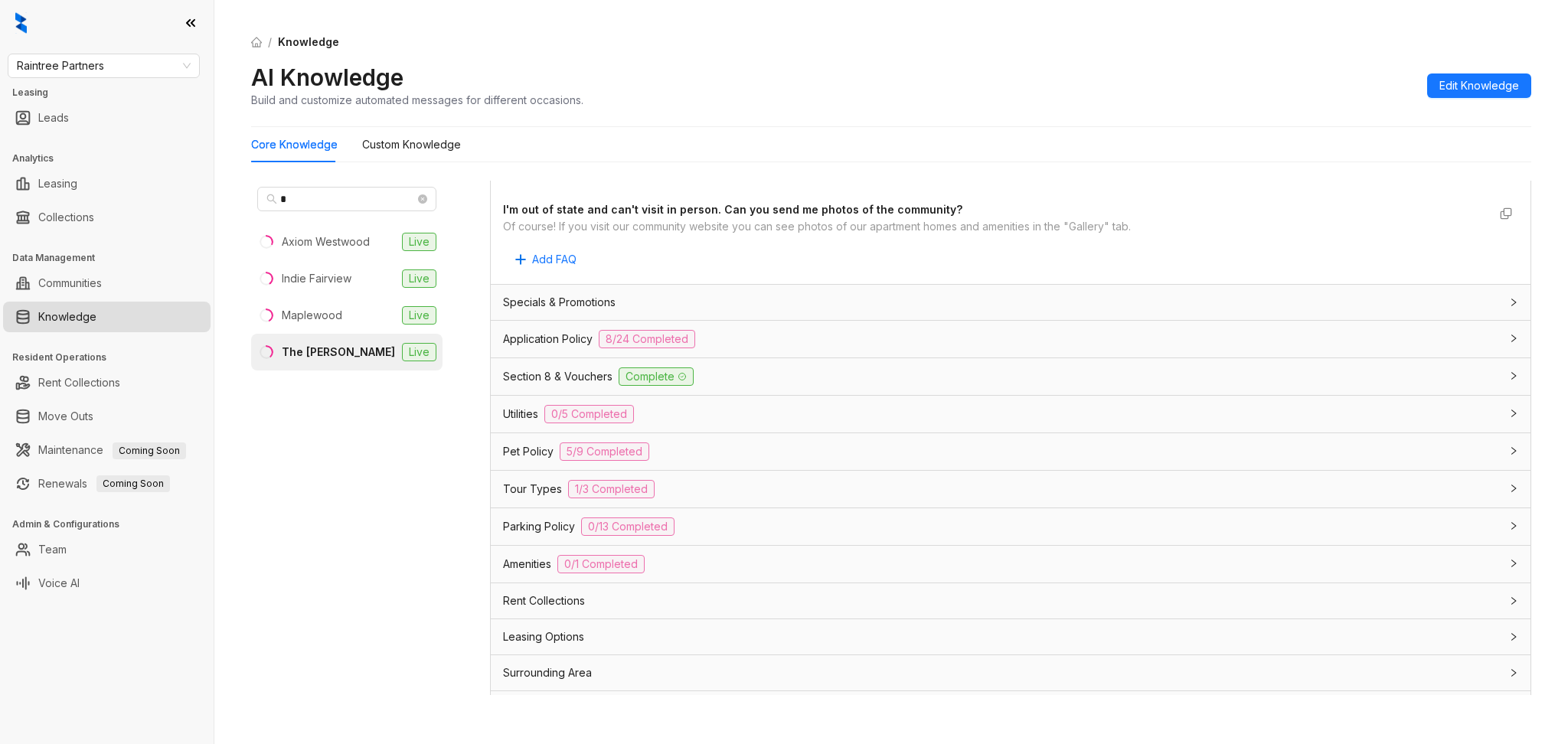 drag, startPoint x: 723, startPoint y: 277, endPoint x: 692, endPoint y: 306, distance: 42.44997 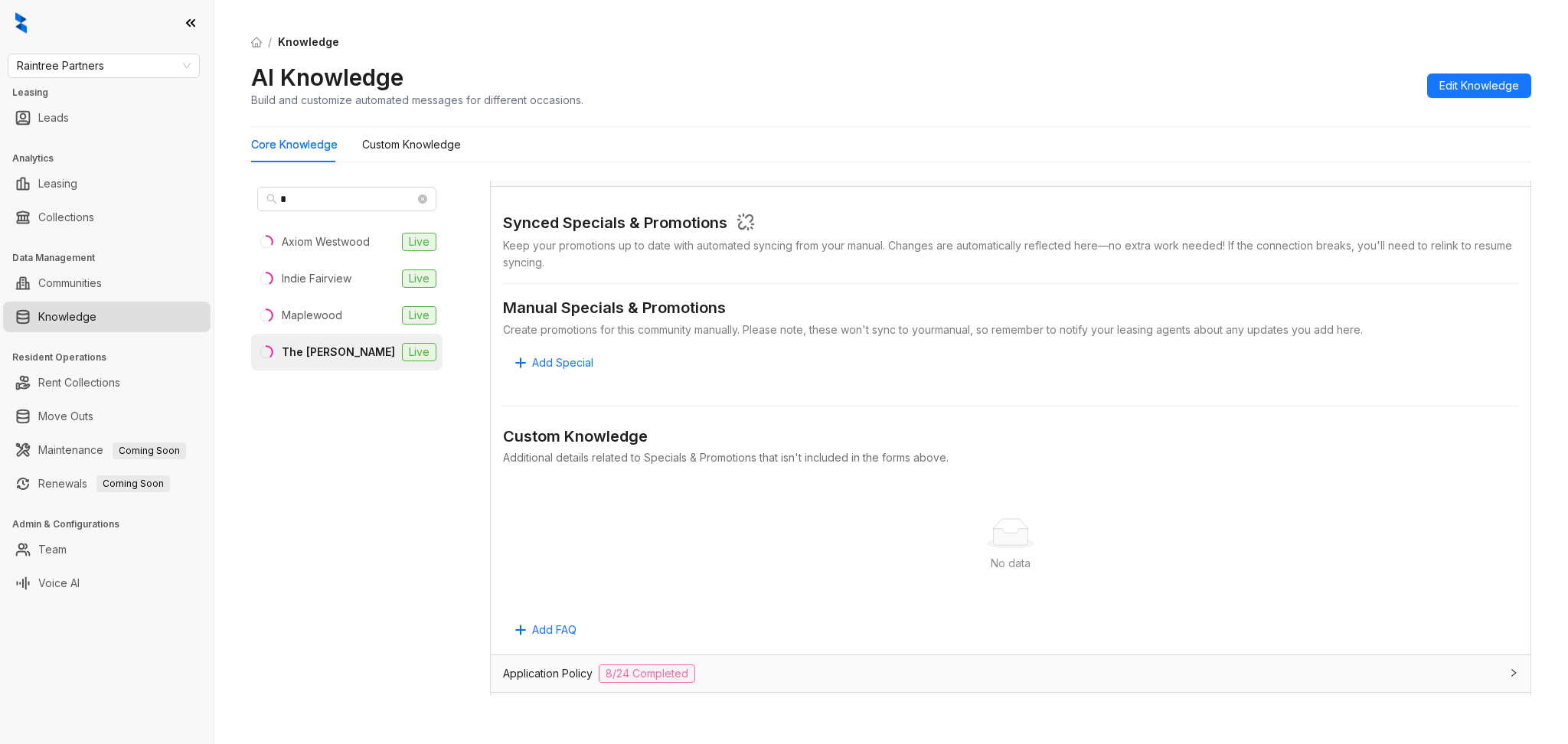scroll, scrollTop: 941, scrollLeft: 0, axis: vertical 